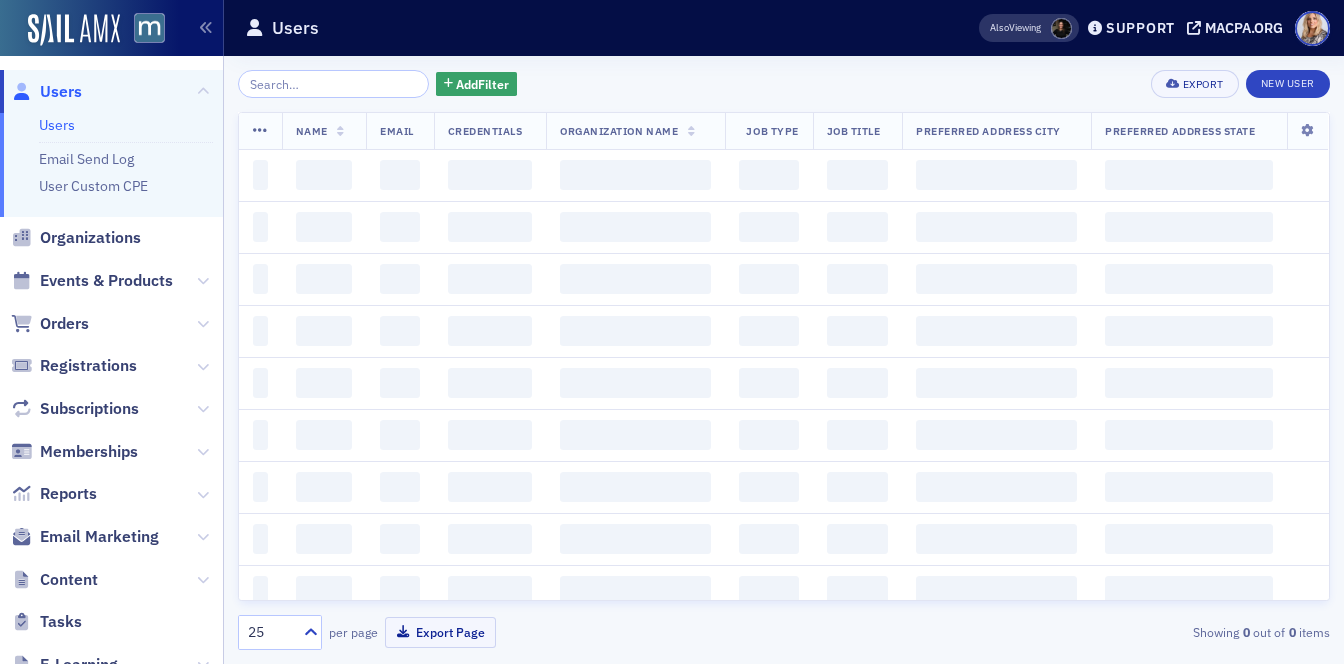 scroll, scrollTop: 0, scrollLeft: 0, axis: both 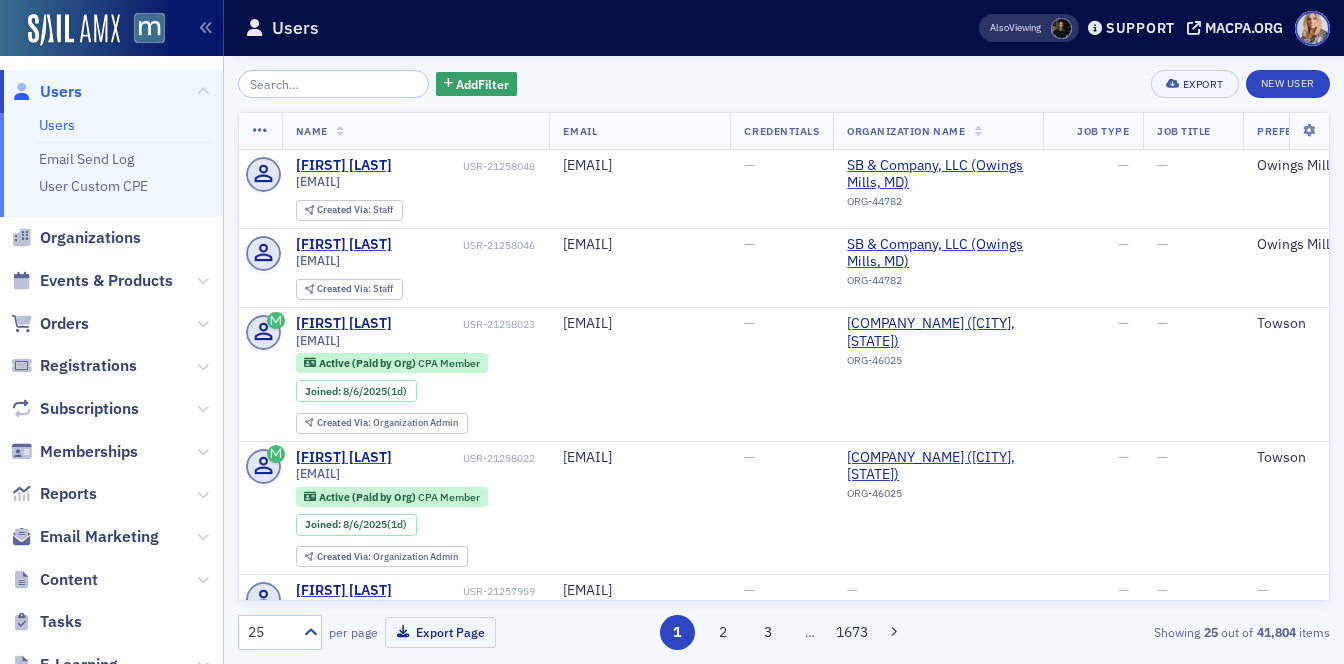 click on "Add  Filter Export New User" 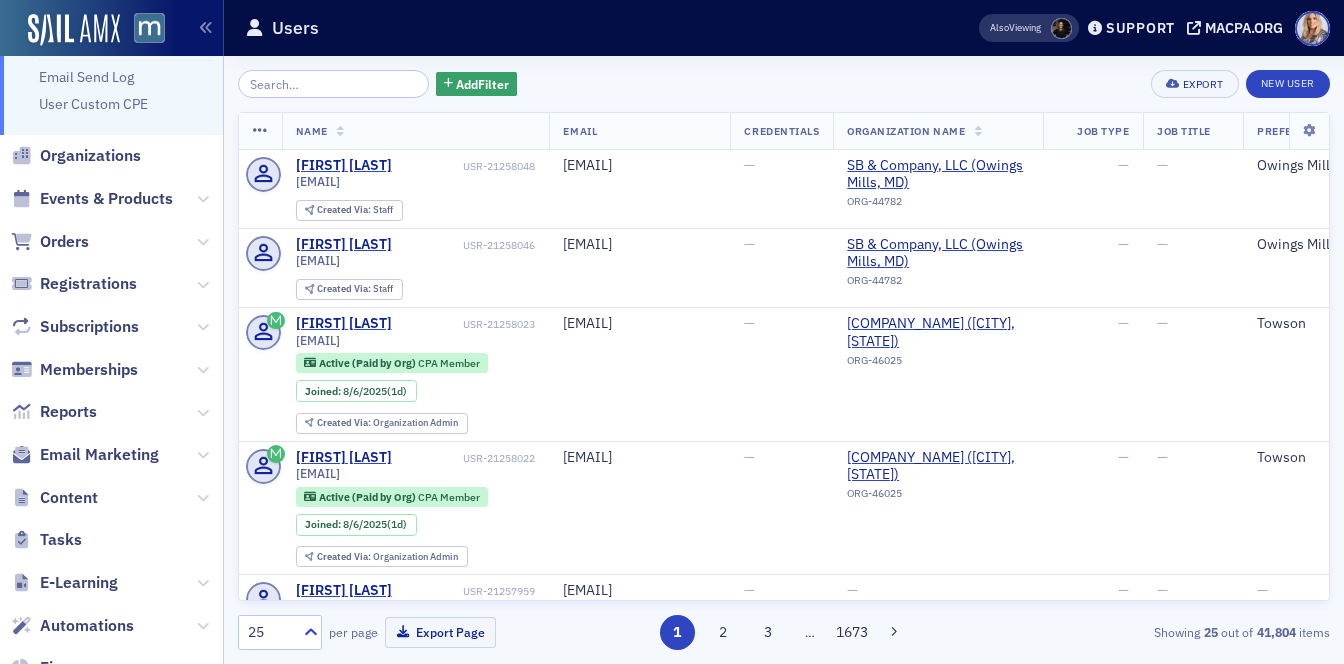 scroll, scrollTop: 0, scrollLeft: 0, axis: both 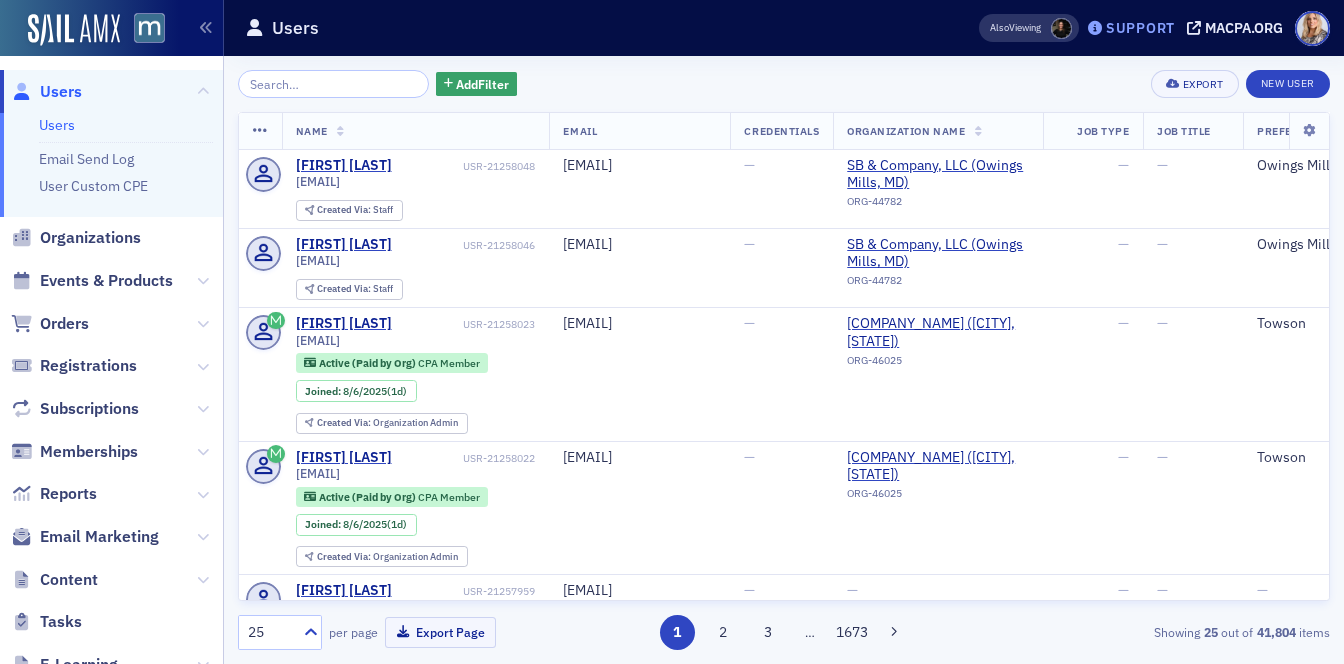 click on "Support" 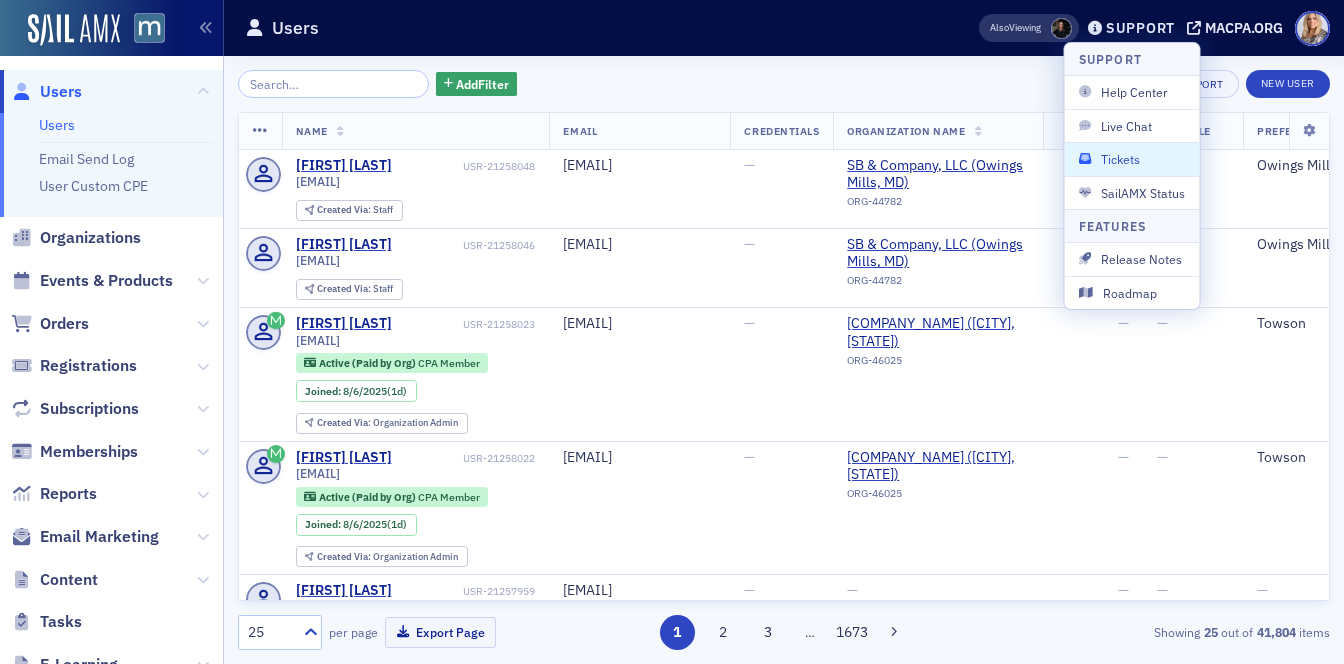 click on "Tickets" at bounding box center [1132, 159] 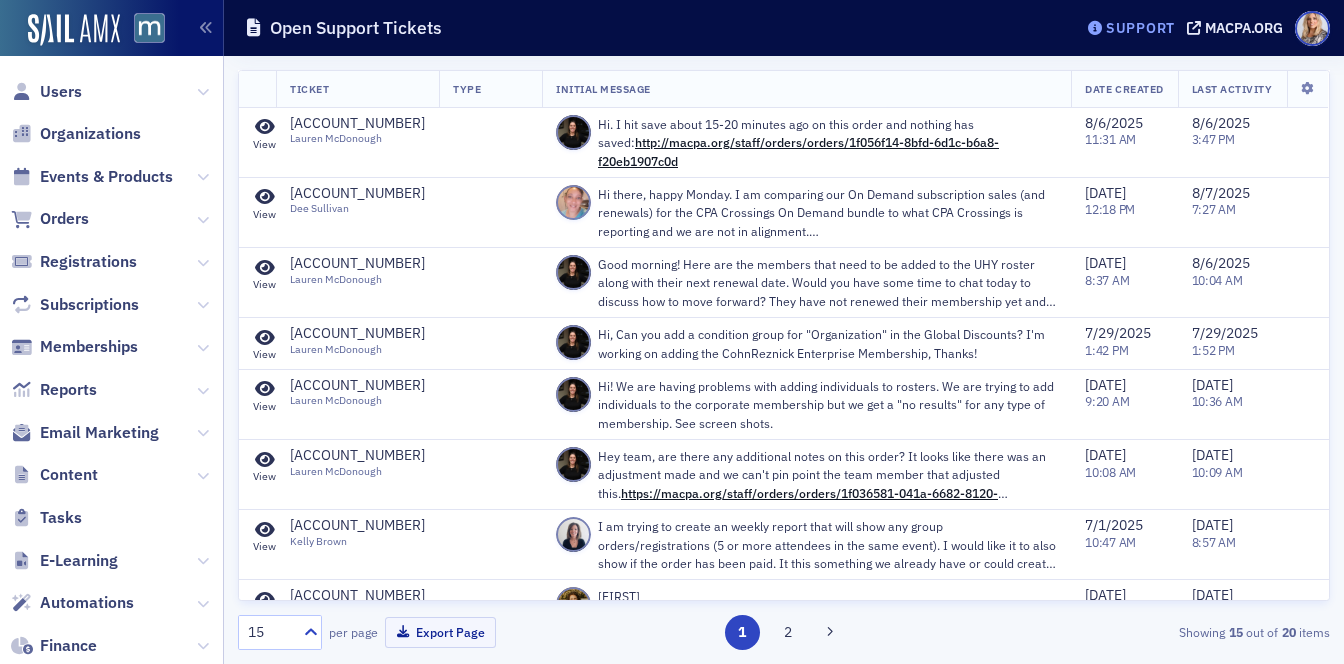click on "Support" 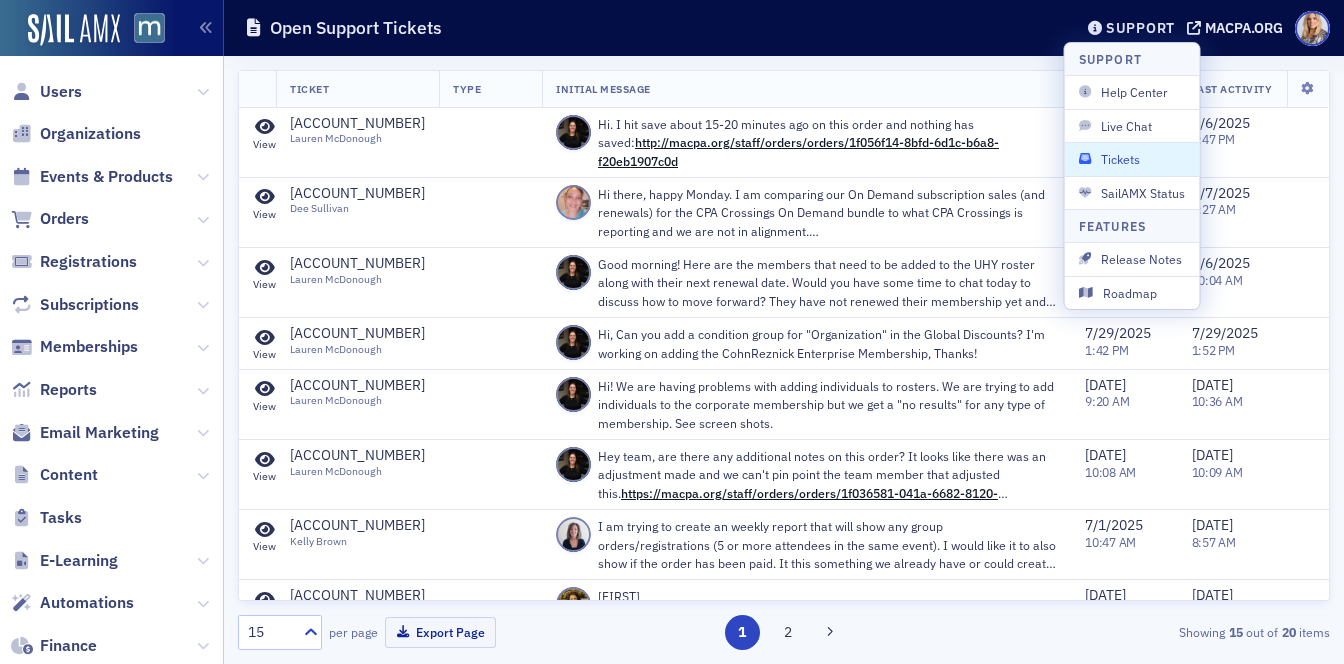 click on "Tickets" at bounding box center (1132, 159) 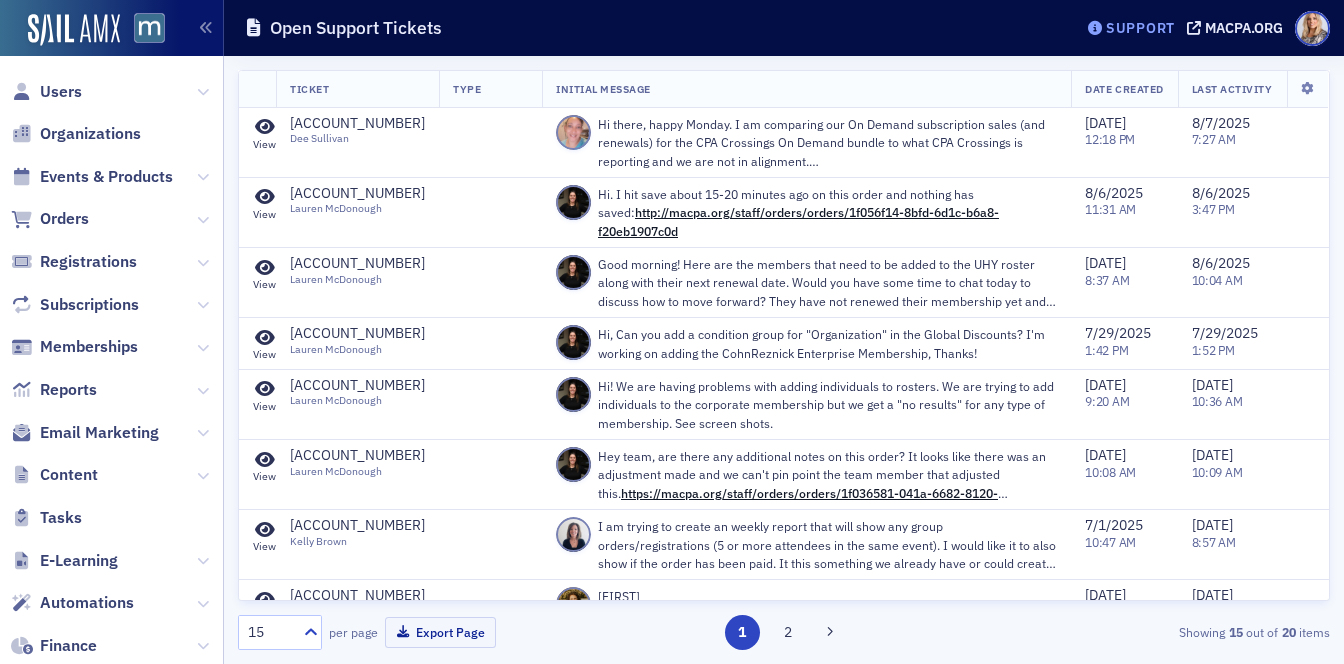 click on "Support" 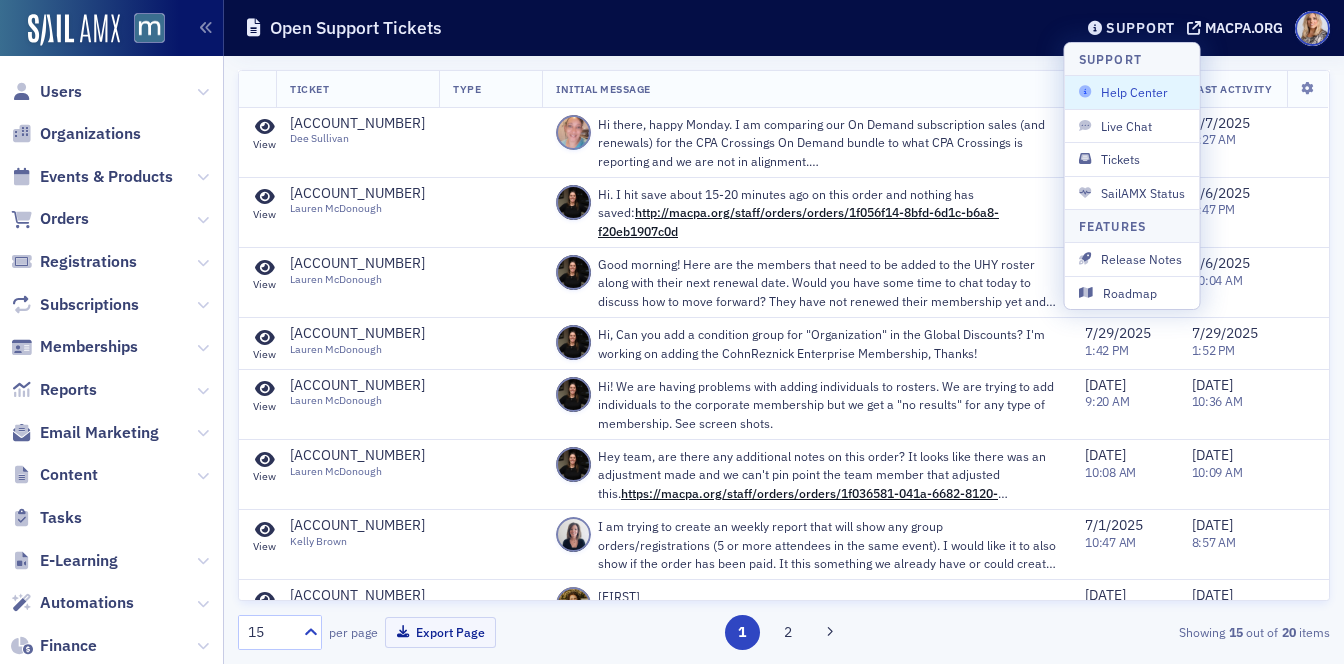 click on "Help Center" at bounding box center [1132, 92] 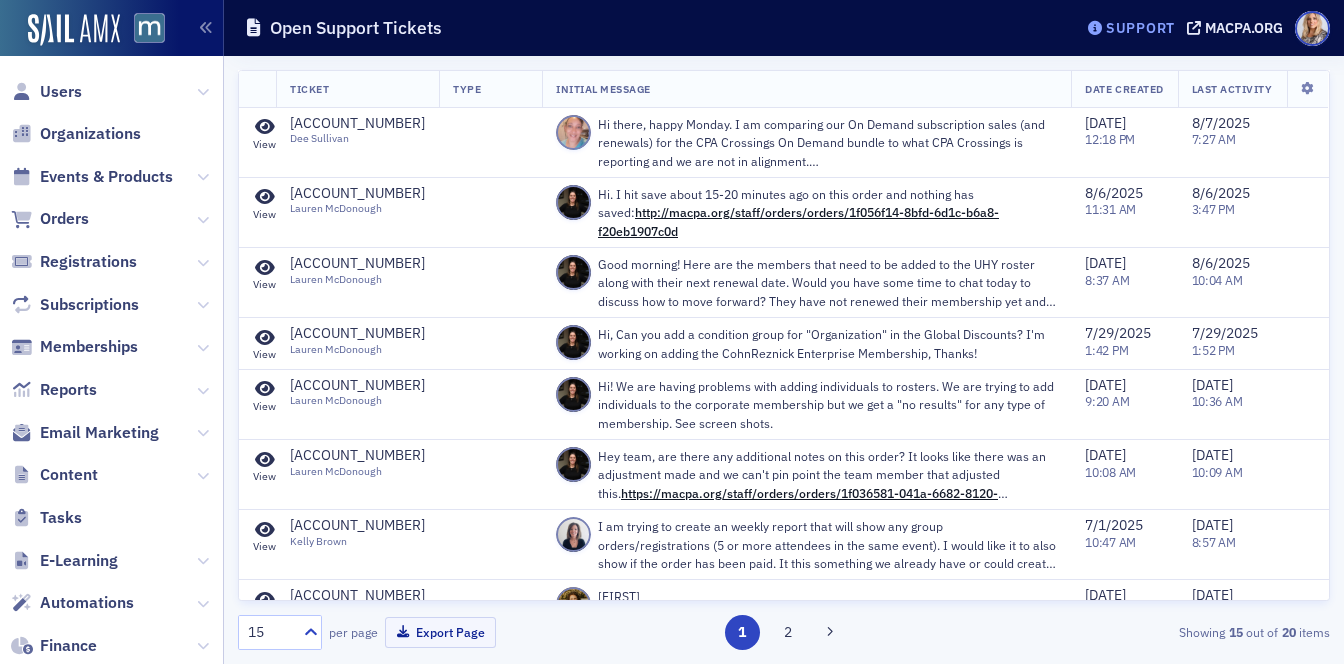 click on "Support" 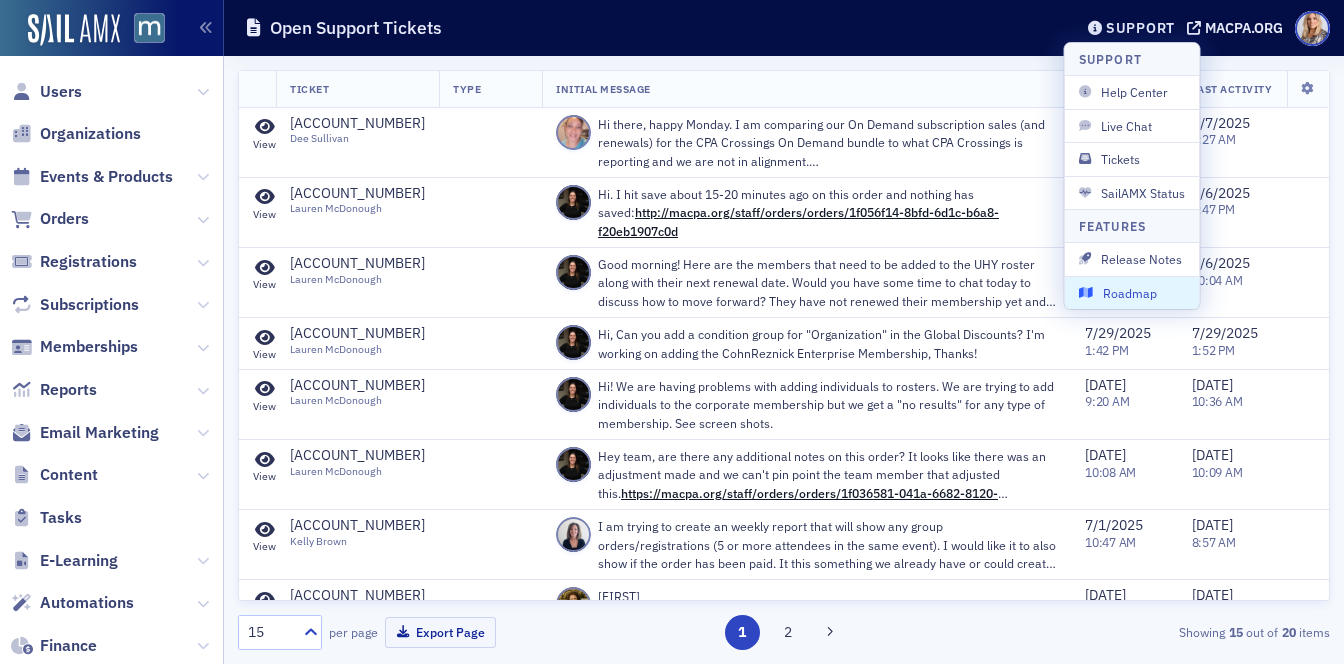 click on "Roadmap" at bounding box center (1132, 293) 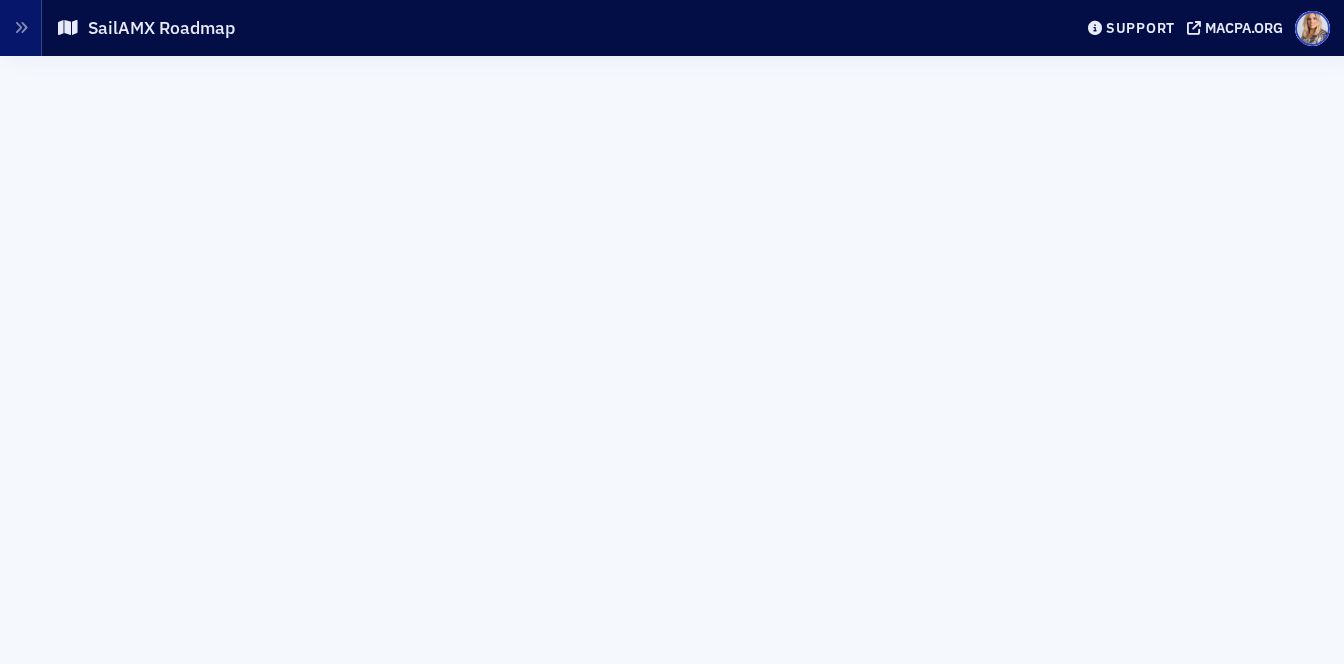 scroll, scrollTop: 0, scrollLeft: 0, axis: both 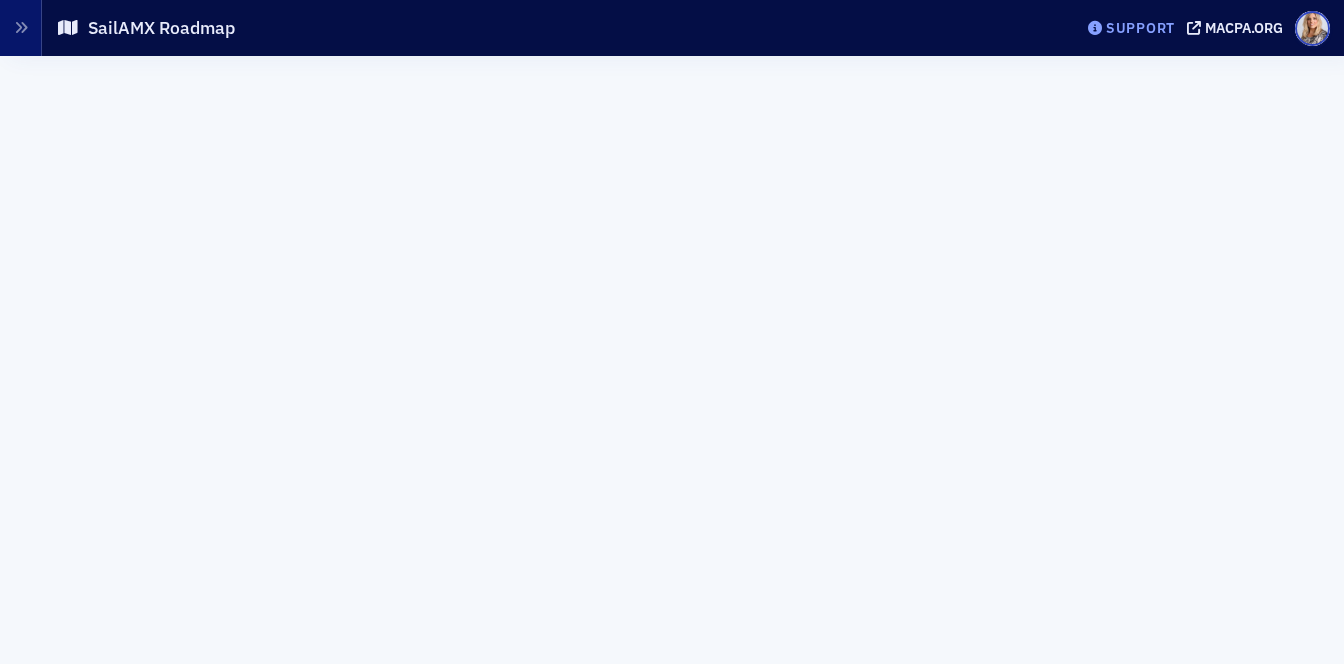 click on "Support" 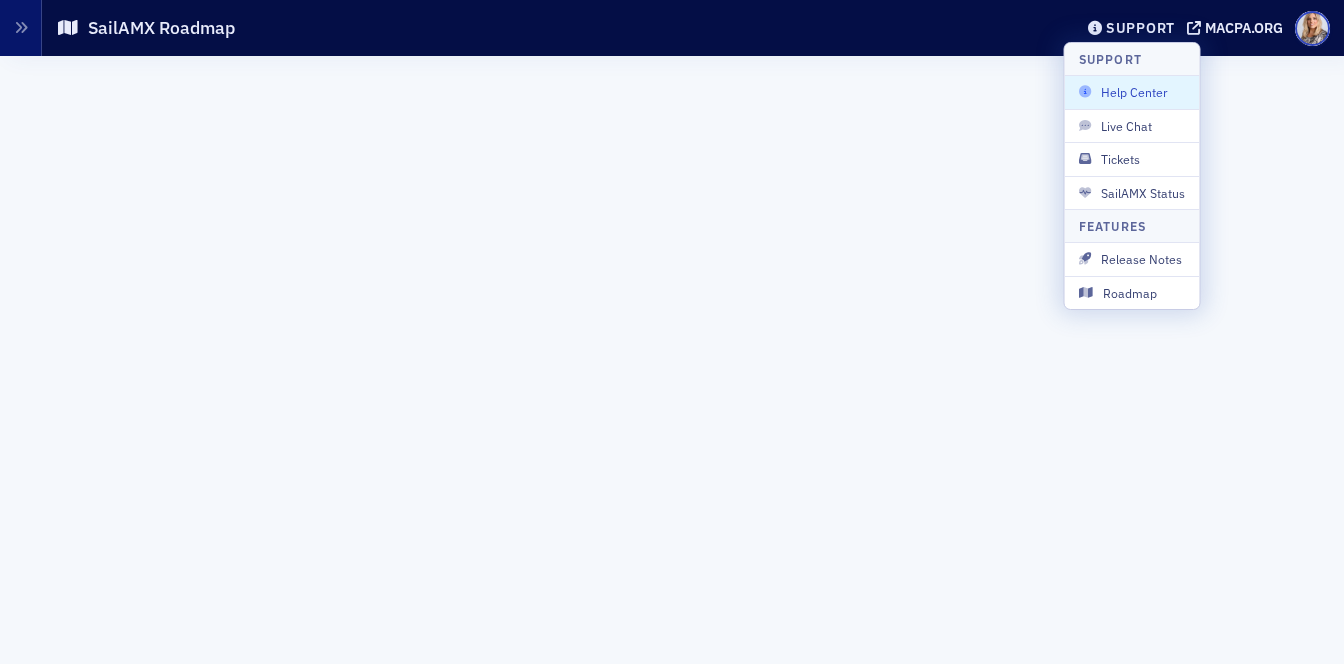 click on "Help Center" at bounding box center (1132, 92) 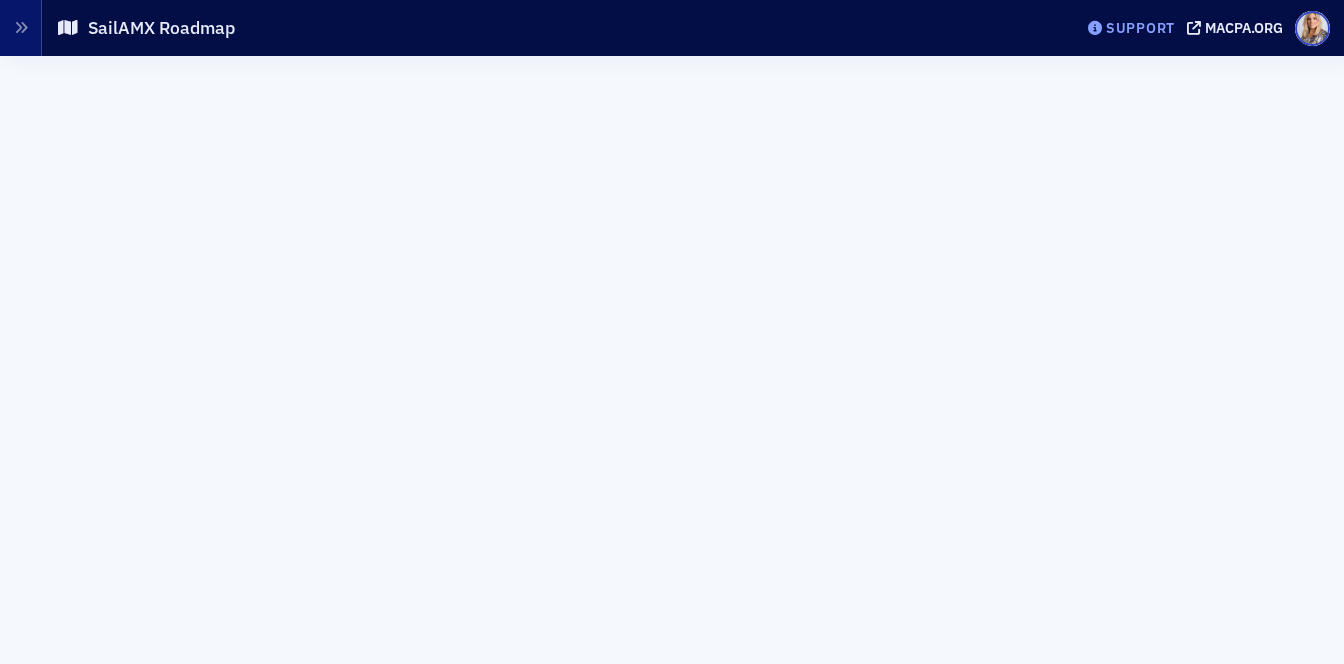 click on "Support" 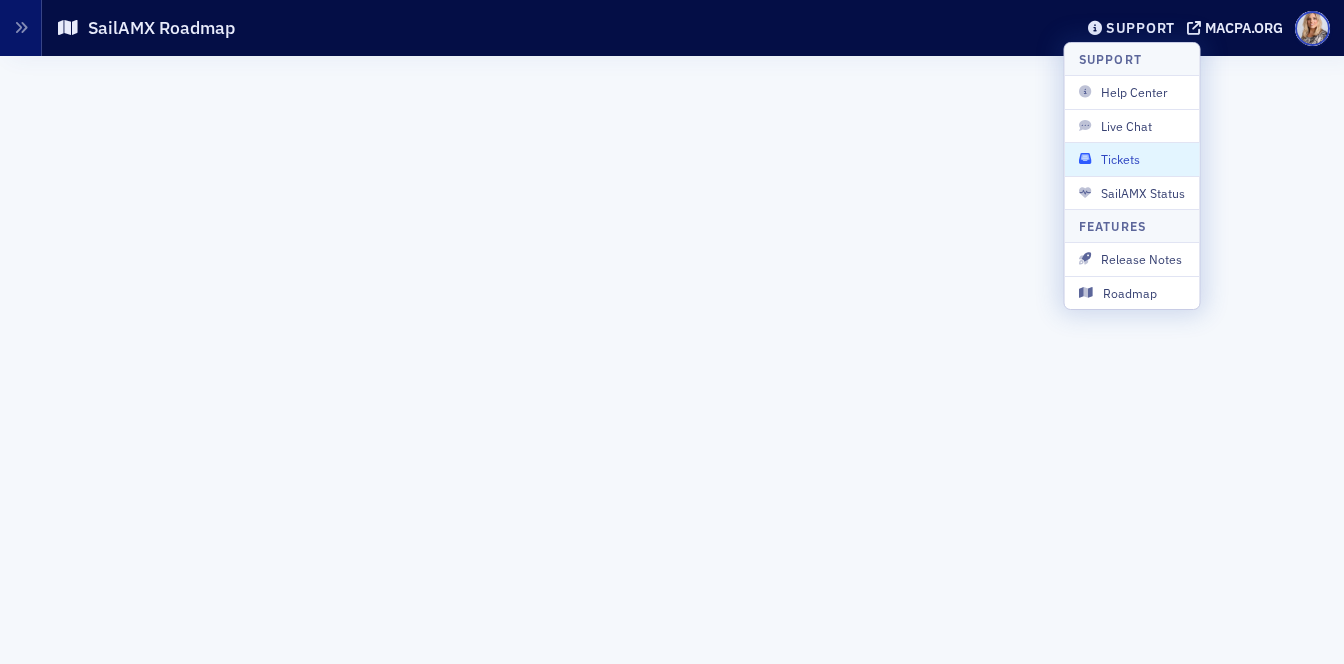 click on "Tickets" at bounding box center (1132, 159) 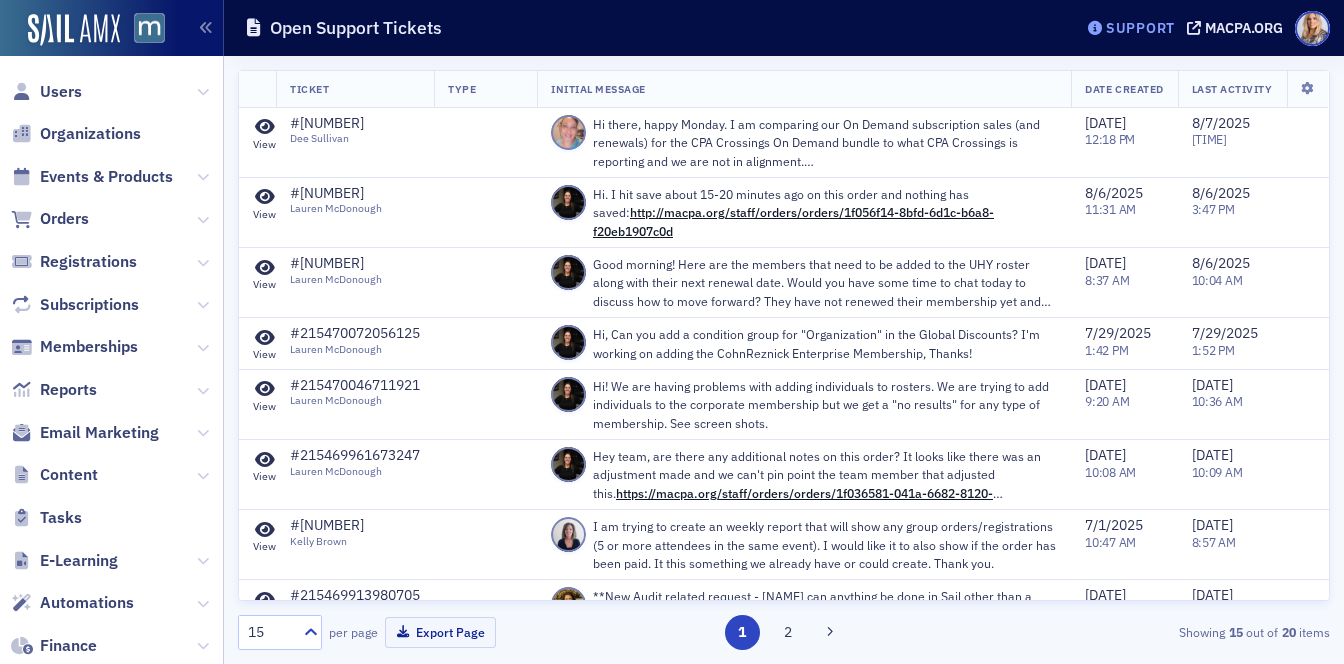 click on "Support" 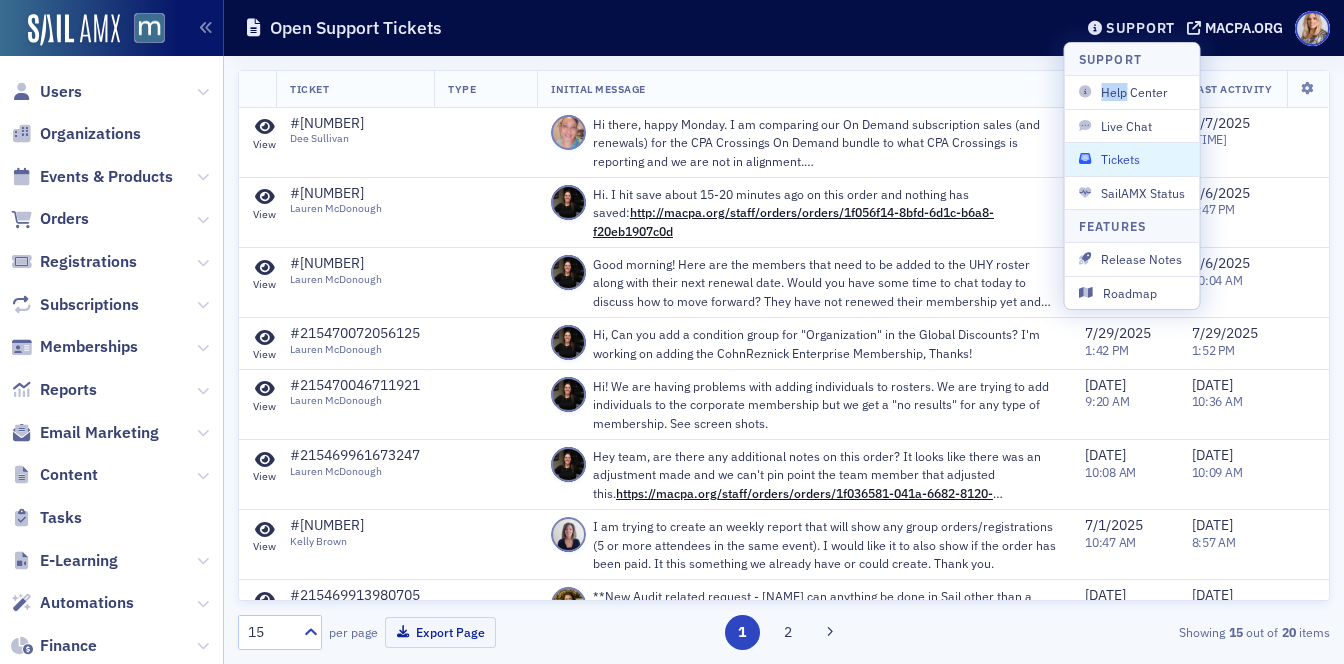 click on "Tickets" at bounding box center [1132, 159] 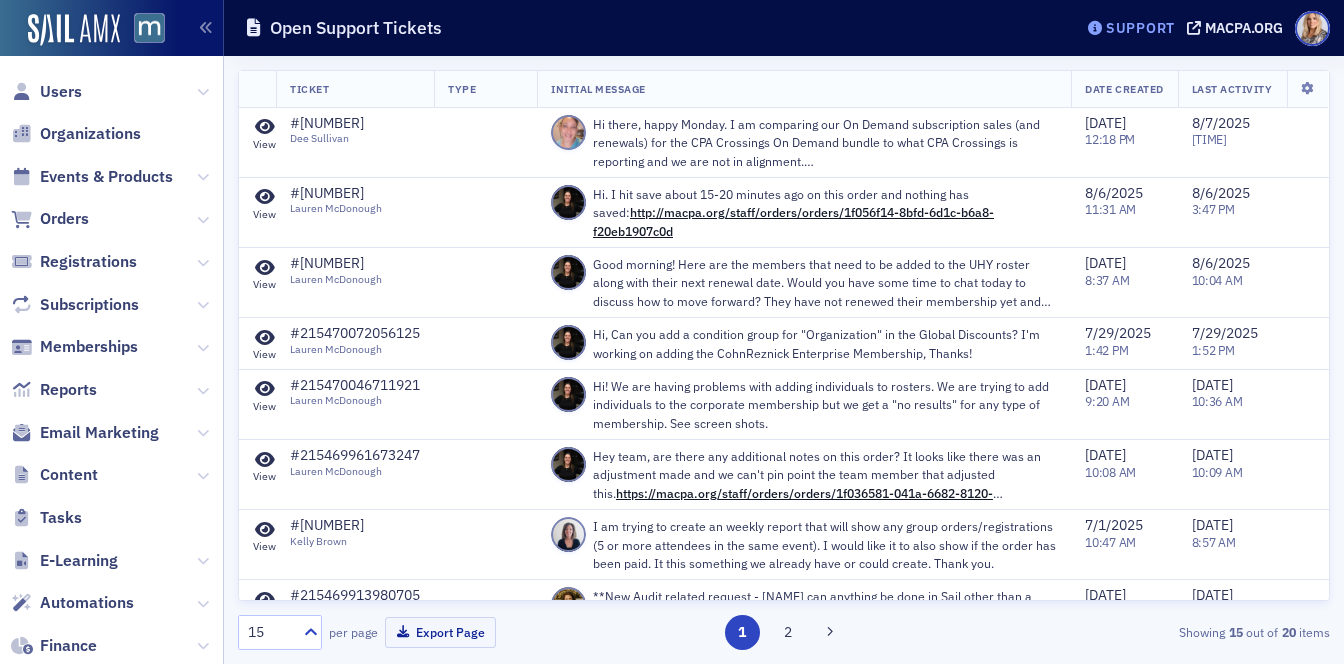 click on "Support" 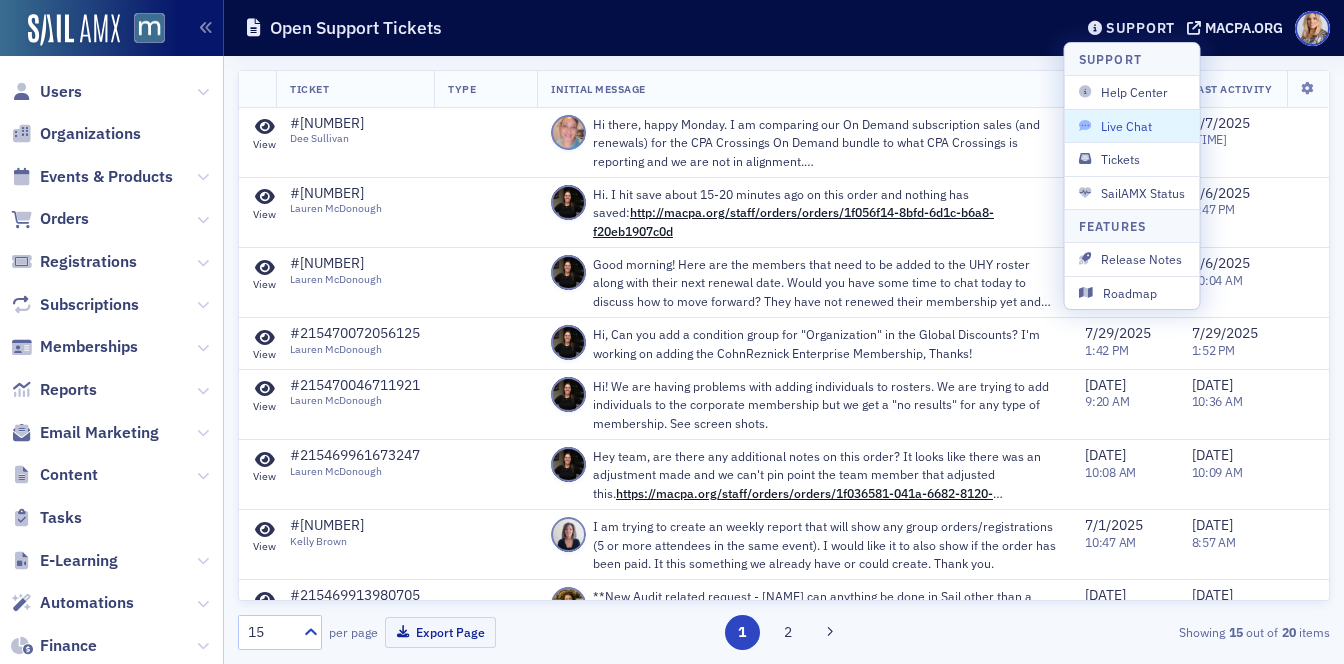 click on "Live Chat" at bounding box center (1132, 126) 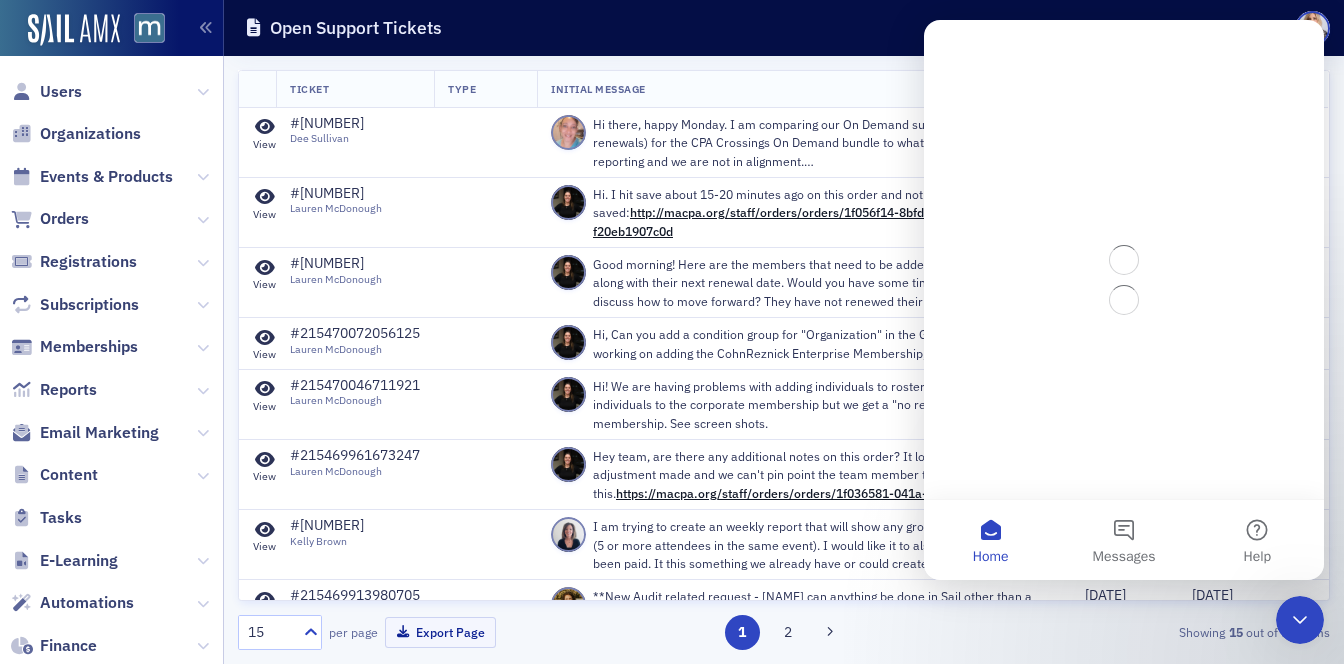 scroll, scrollTop: 0, scrollLeft: 0, axis: both 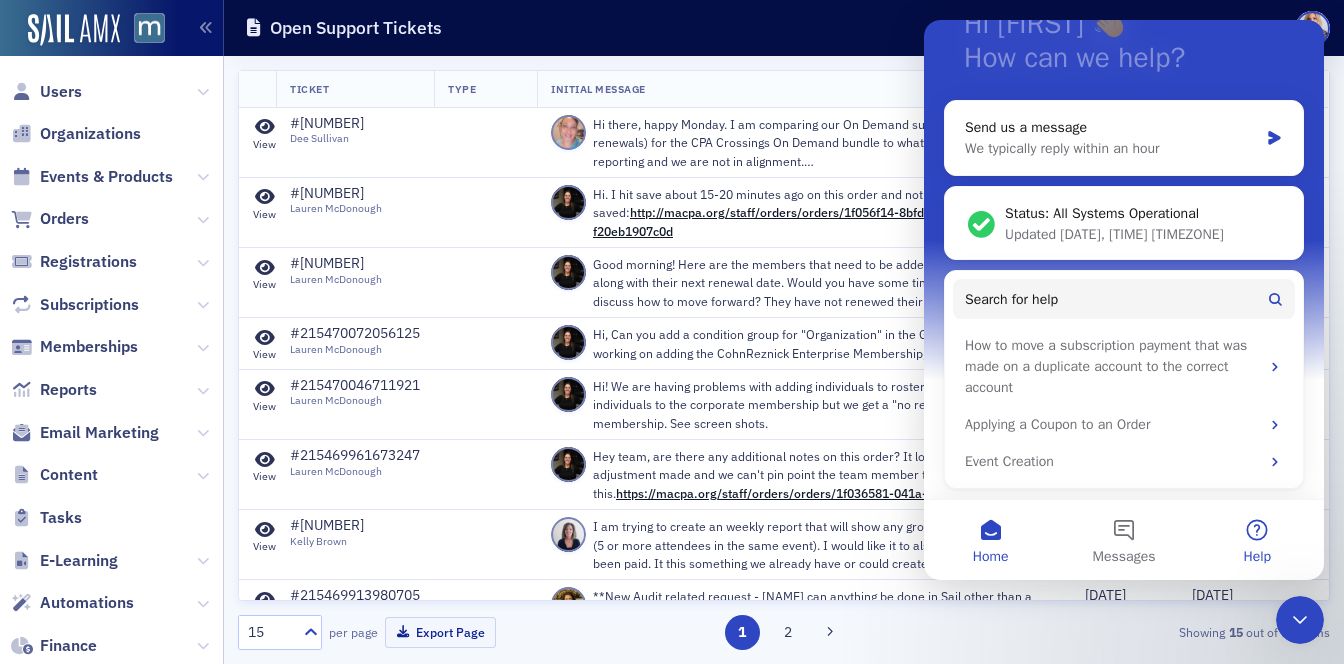 click on "Help" at bounding box center [1257, 540] 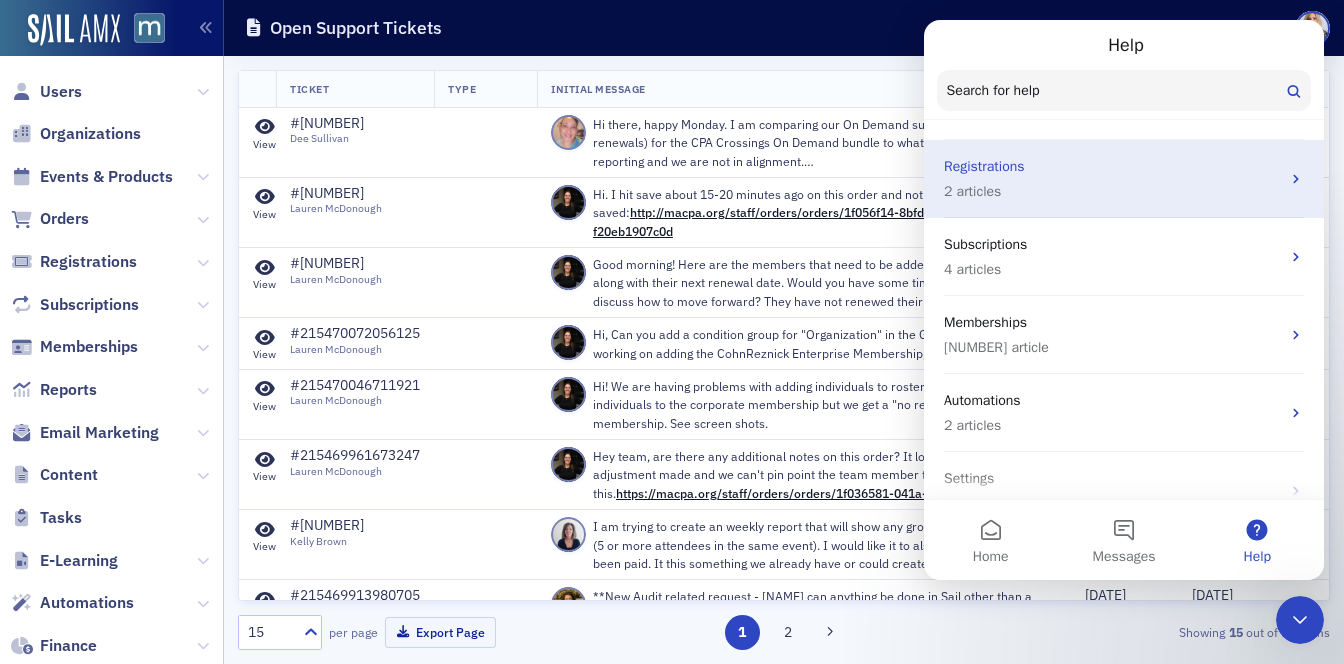 scroll, scrollTop: 378, scrollLeft: 0, axis: vertical 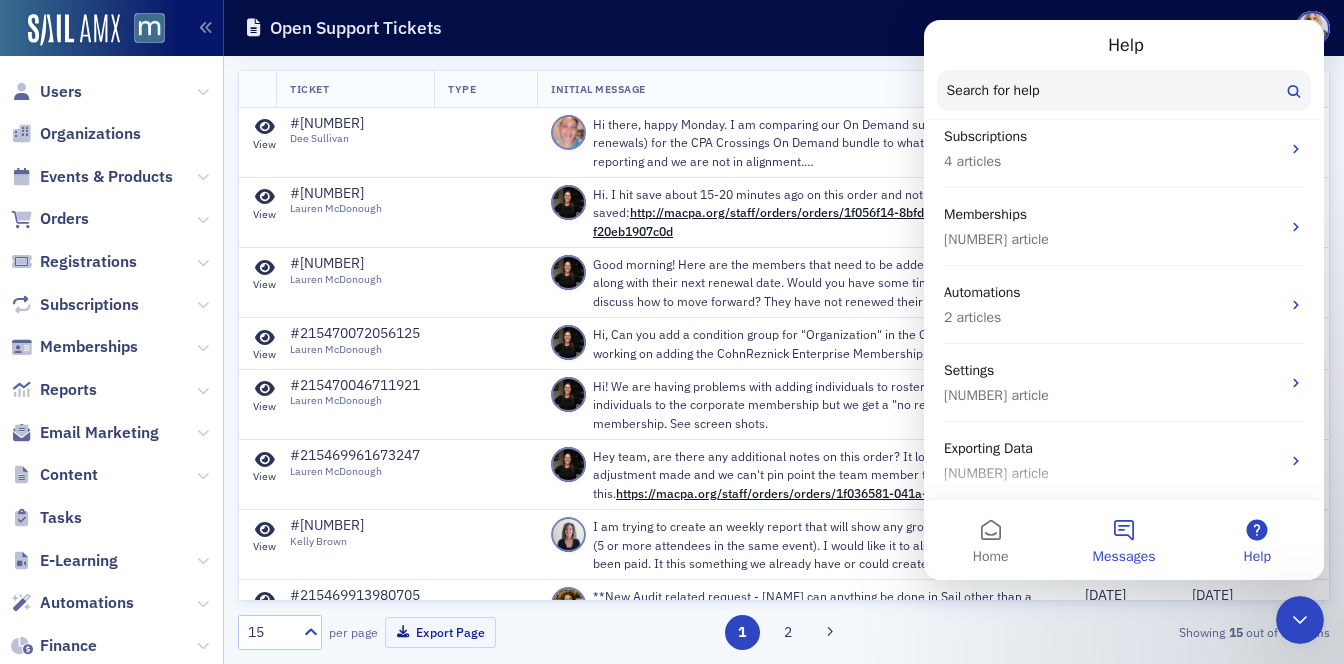 click on "Messages" at bounding box center [1123, 540] 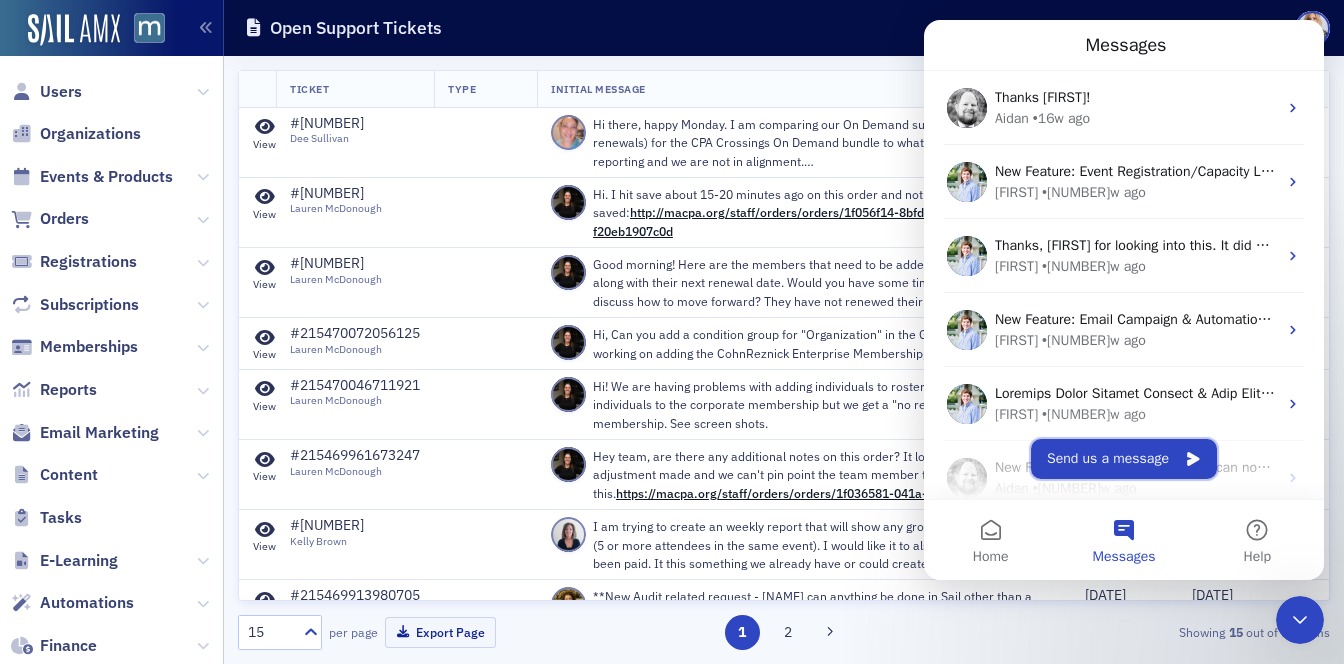 click on "Send us a message" at bounding box center [1124, 459] 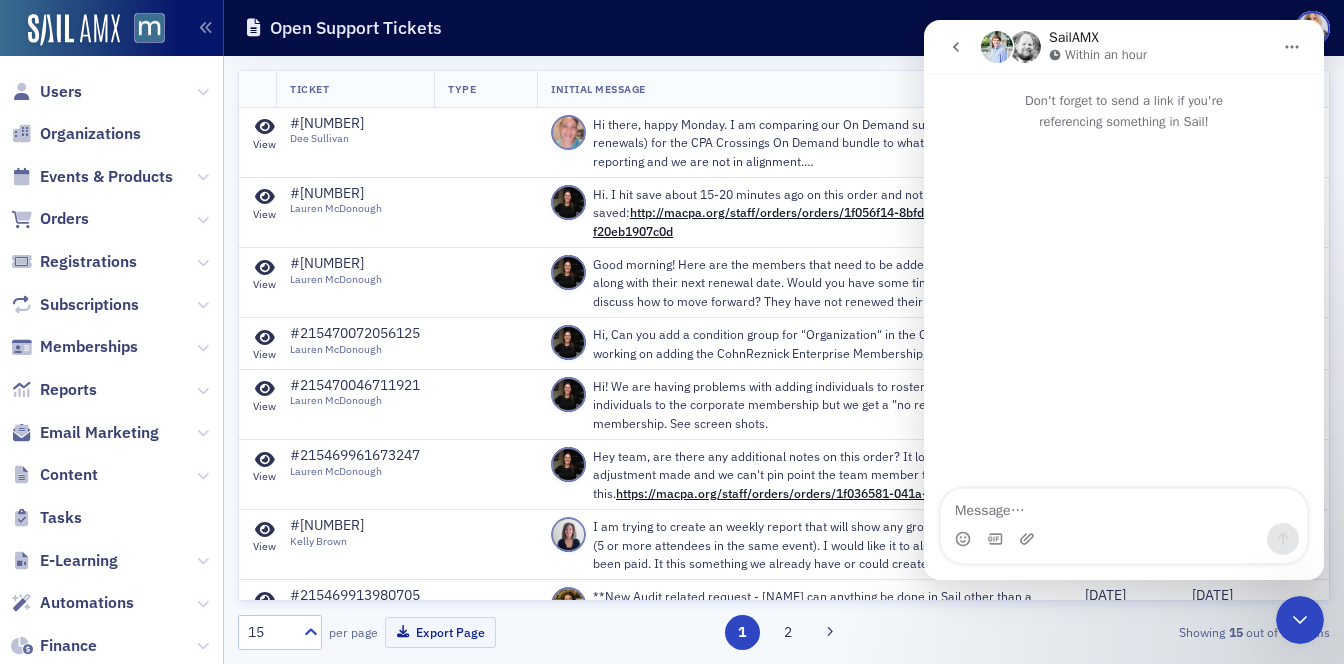 click at bounding box center (1124, 506) 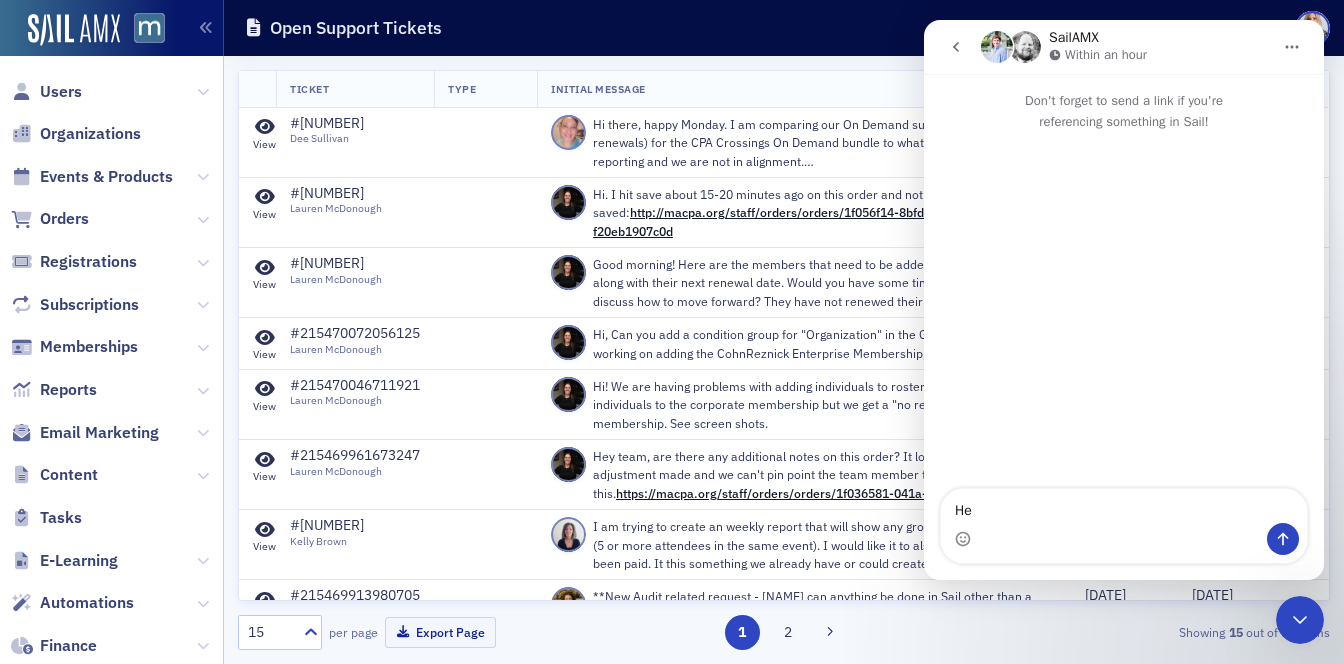 type on "H" 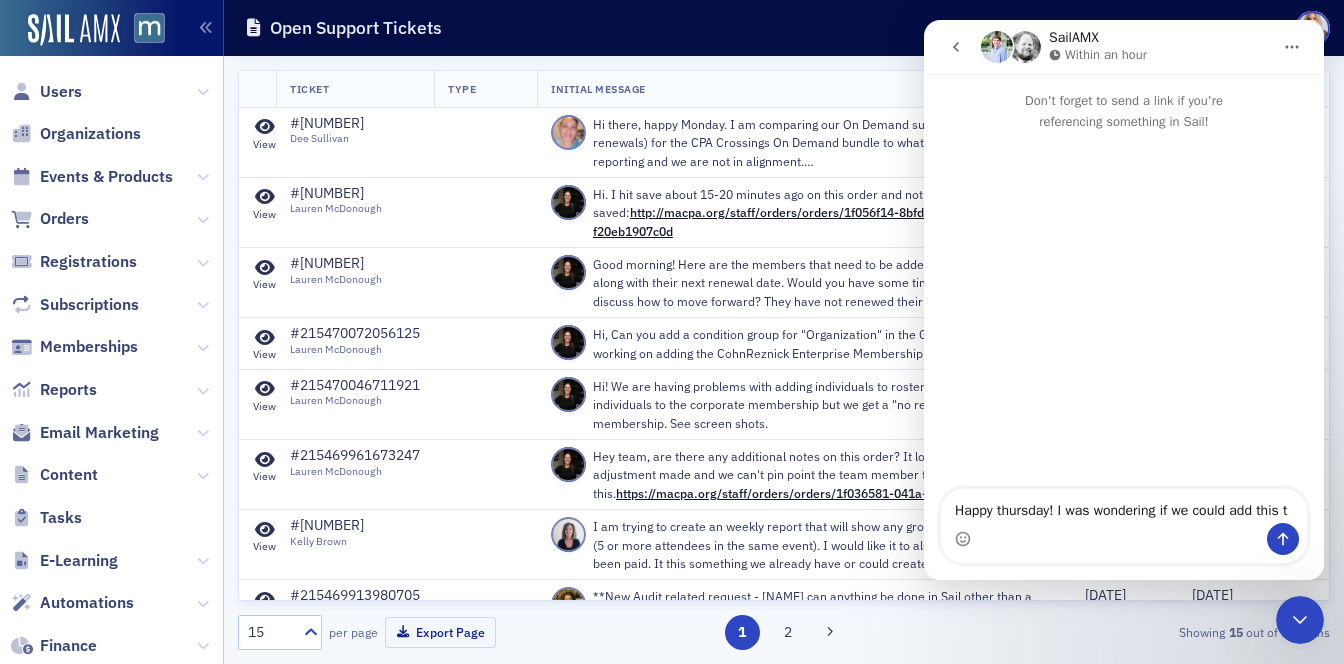 click on "Happy thursday! I was wondering if we could add this" at bounding box center [1124, 506] 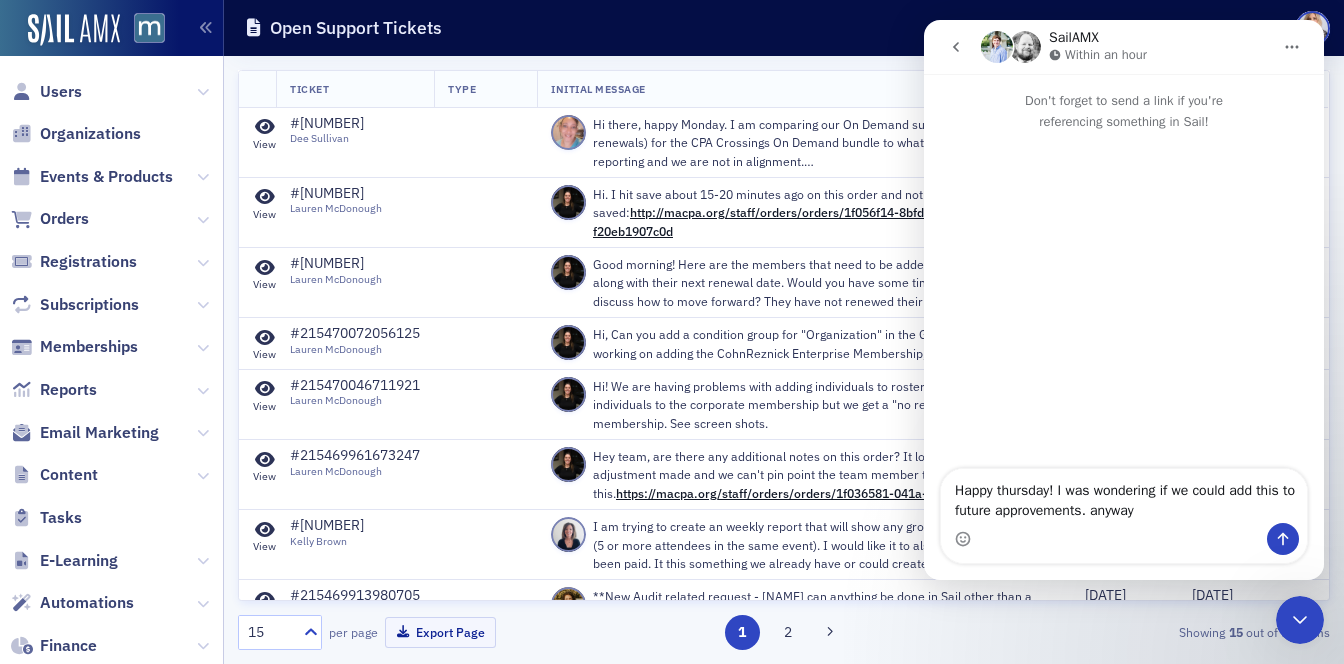 drag, startPoint x: 954, startPoint y: 489, endPoint x: 1227, endPoint y: 521, distance: 274.86905 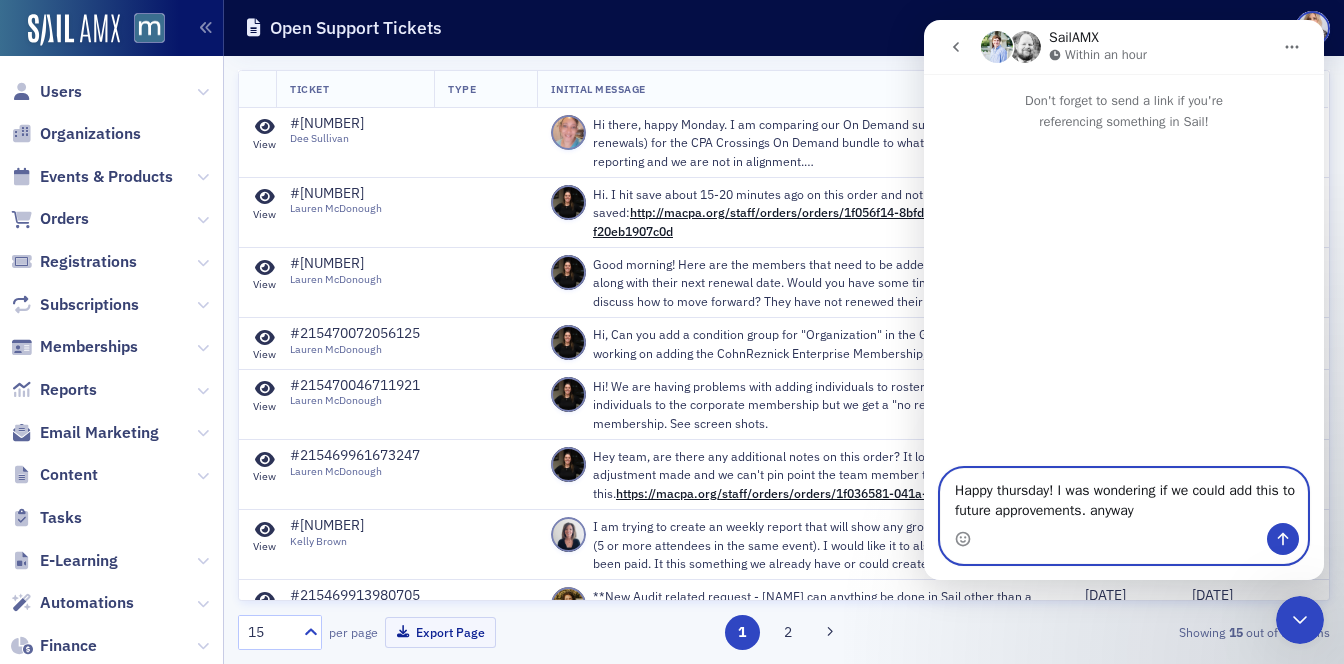 click on "Happy thursday! I was wondering if we could add this to future approvements. anyway" at bounding box center (1124, 496) 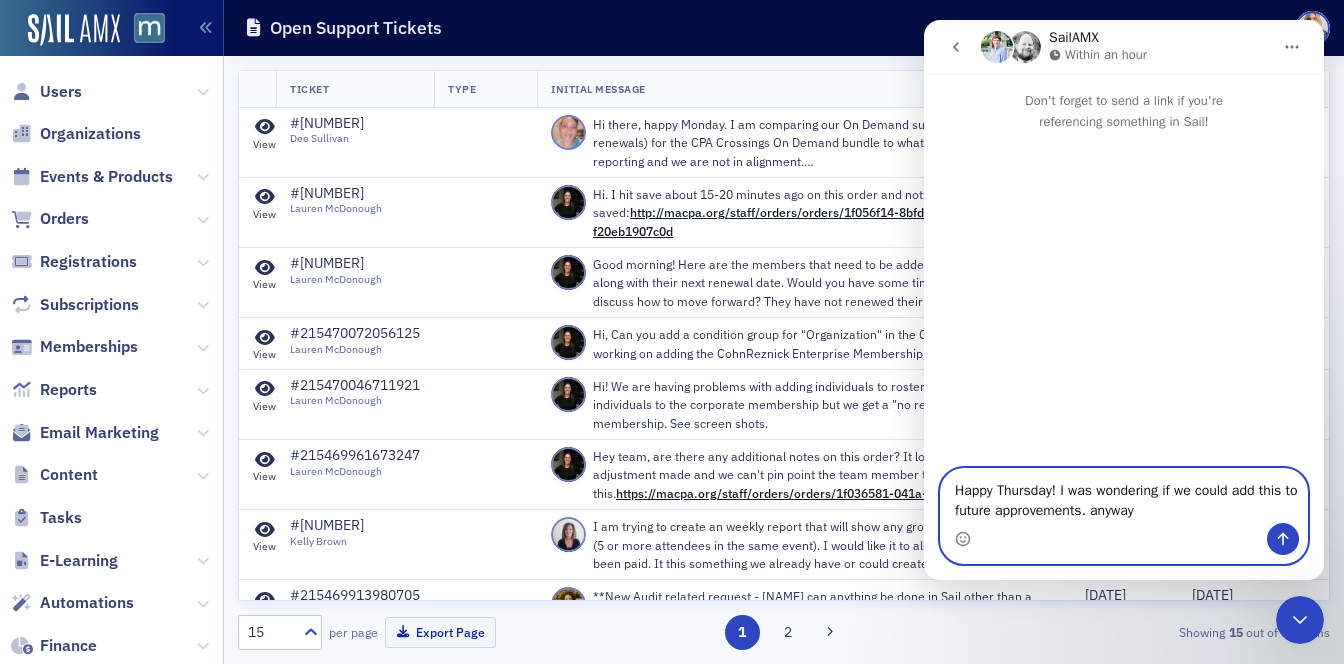 click on "Happy Thursday! I was wondering if we could add this to future approvements. anyway" at bounding box center (1124, 496) 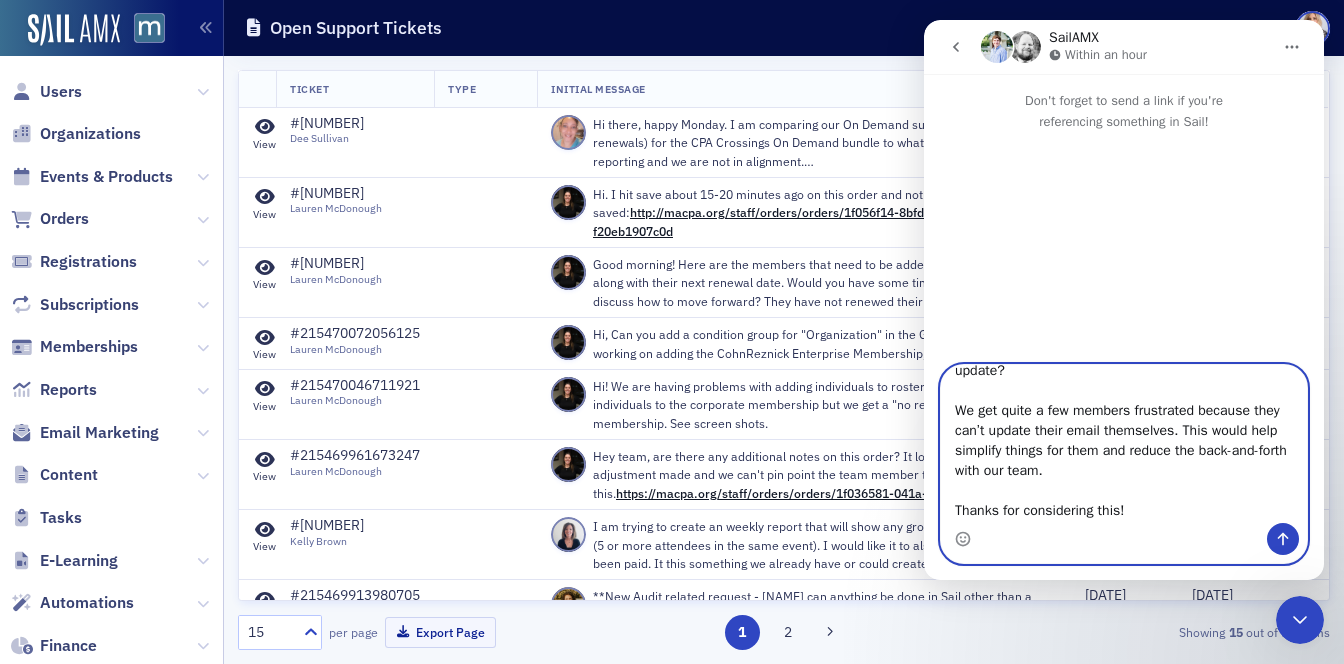 scroll, scrollTop: 216, scrollLeft: 0, axis: vertical 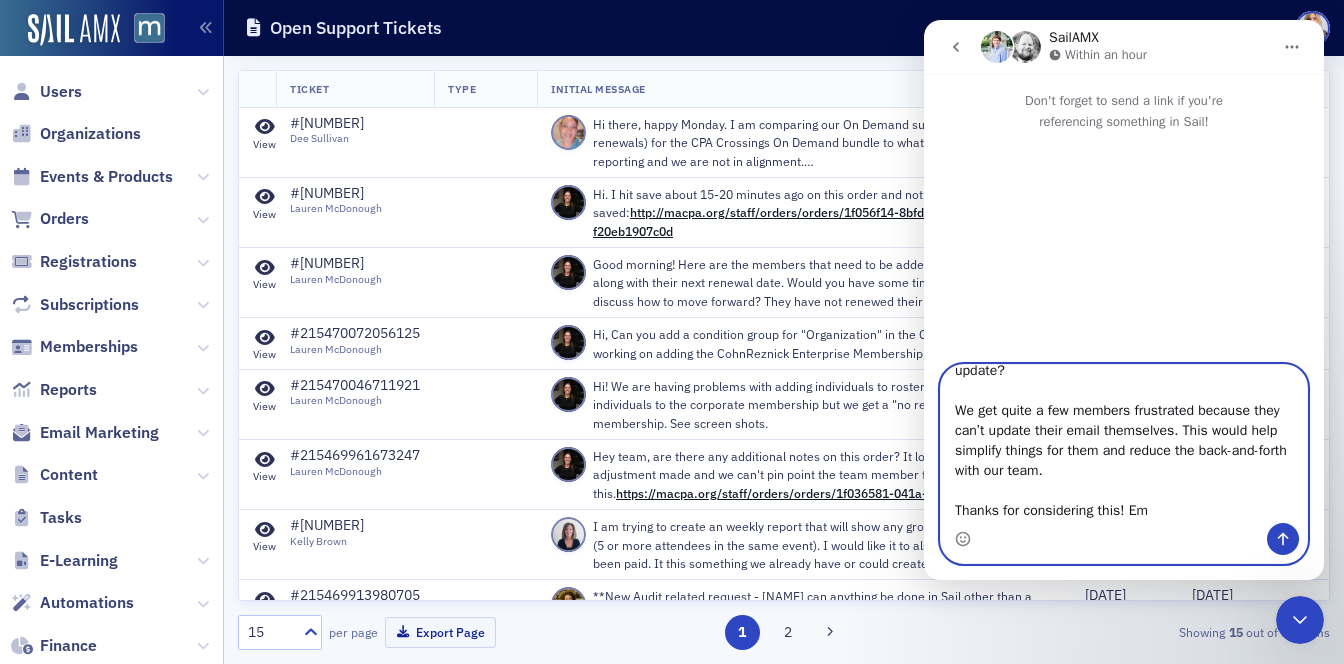 type on "Happy Thursday! Hi Team,
I’m not sure if this is possible, but I wanted to suggest a small improvement for the member records.
Could we add a spot that says:
“To change your email address, enter your new email here”
and have that message sent to Intercom for us to update?
We get quite a few members frustrated because they can’t update their email themselves. This would help simplify things for them and reduce the back-and-forth with our team.
Thanks for considering this! Em" 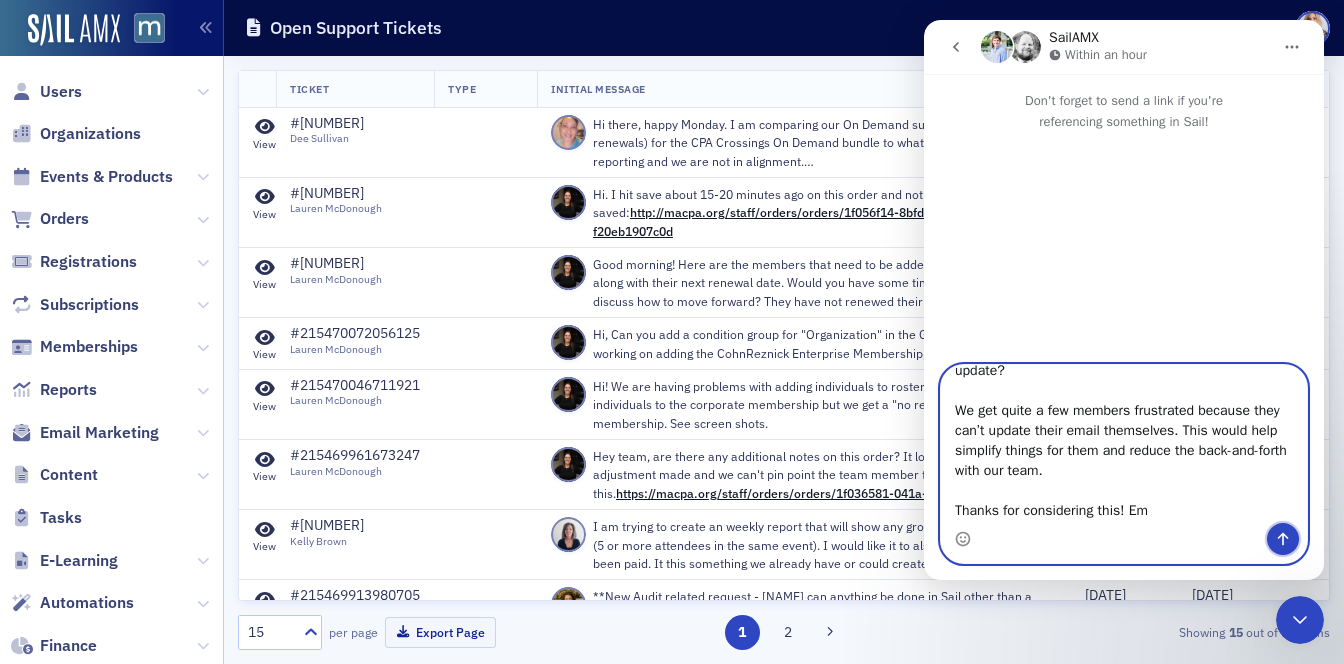 click 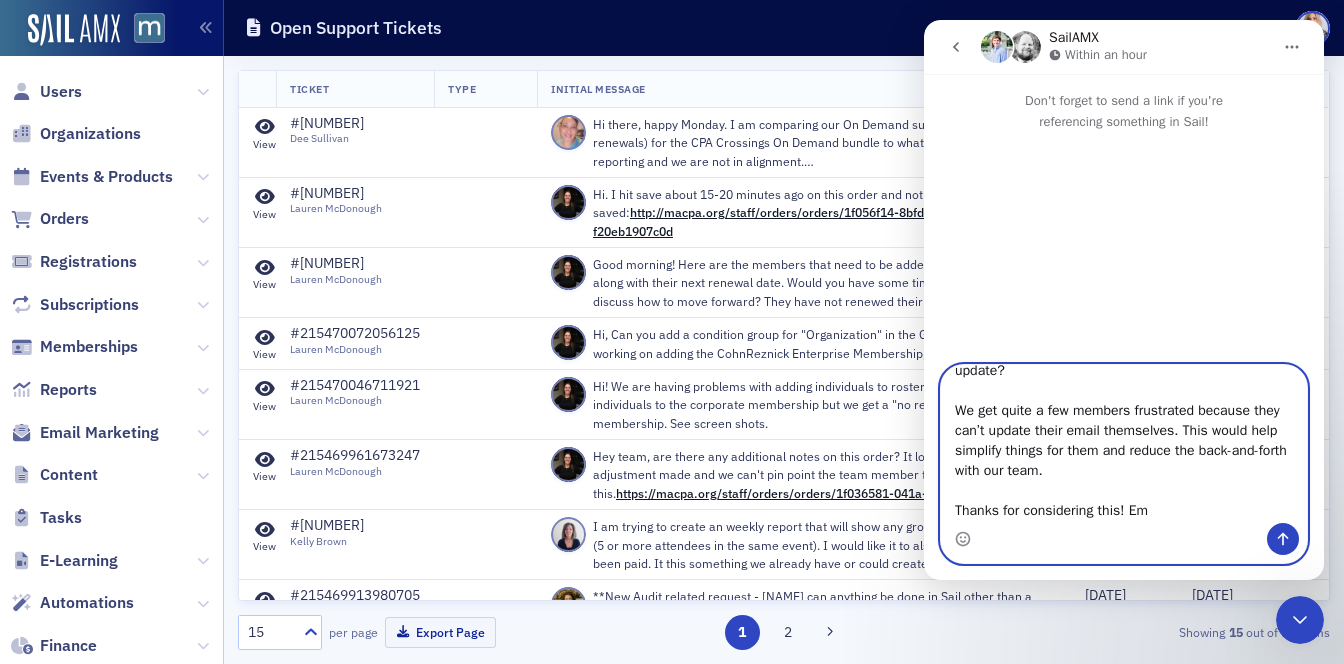 type 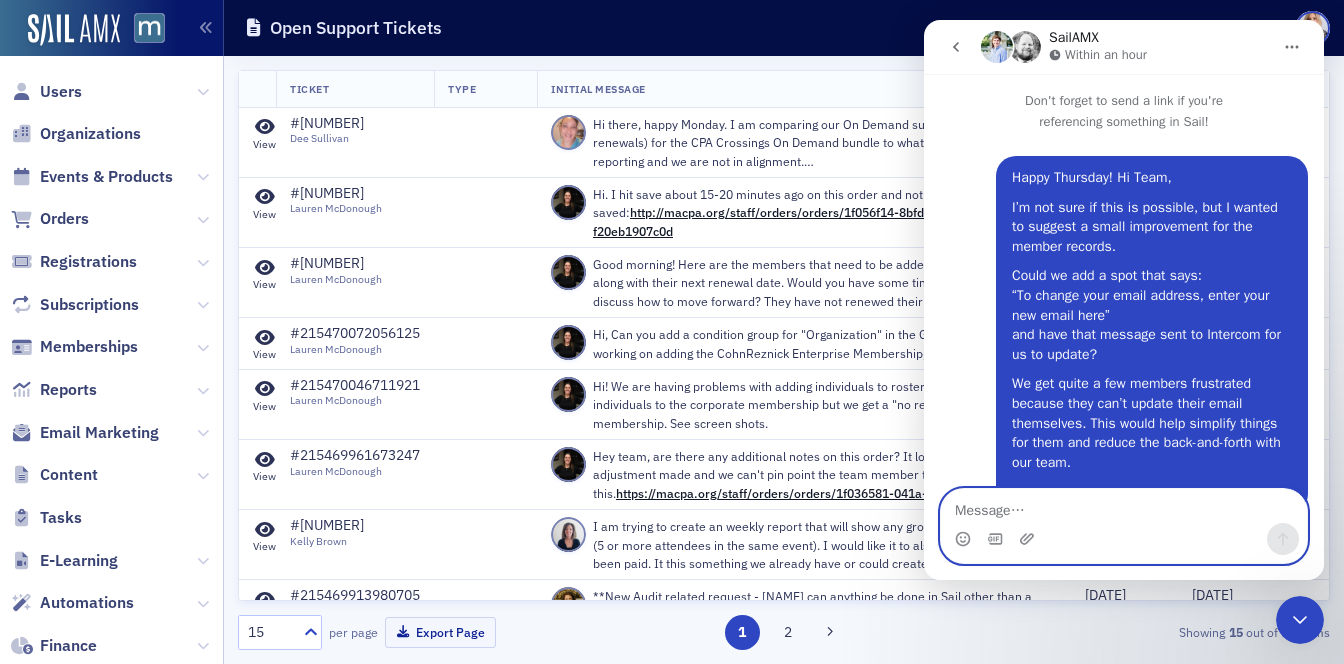 scroll, scrollTop: 0, scrollLeft: 0, axis: both 